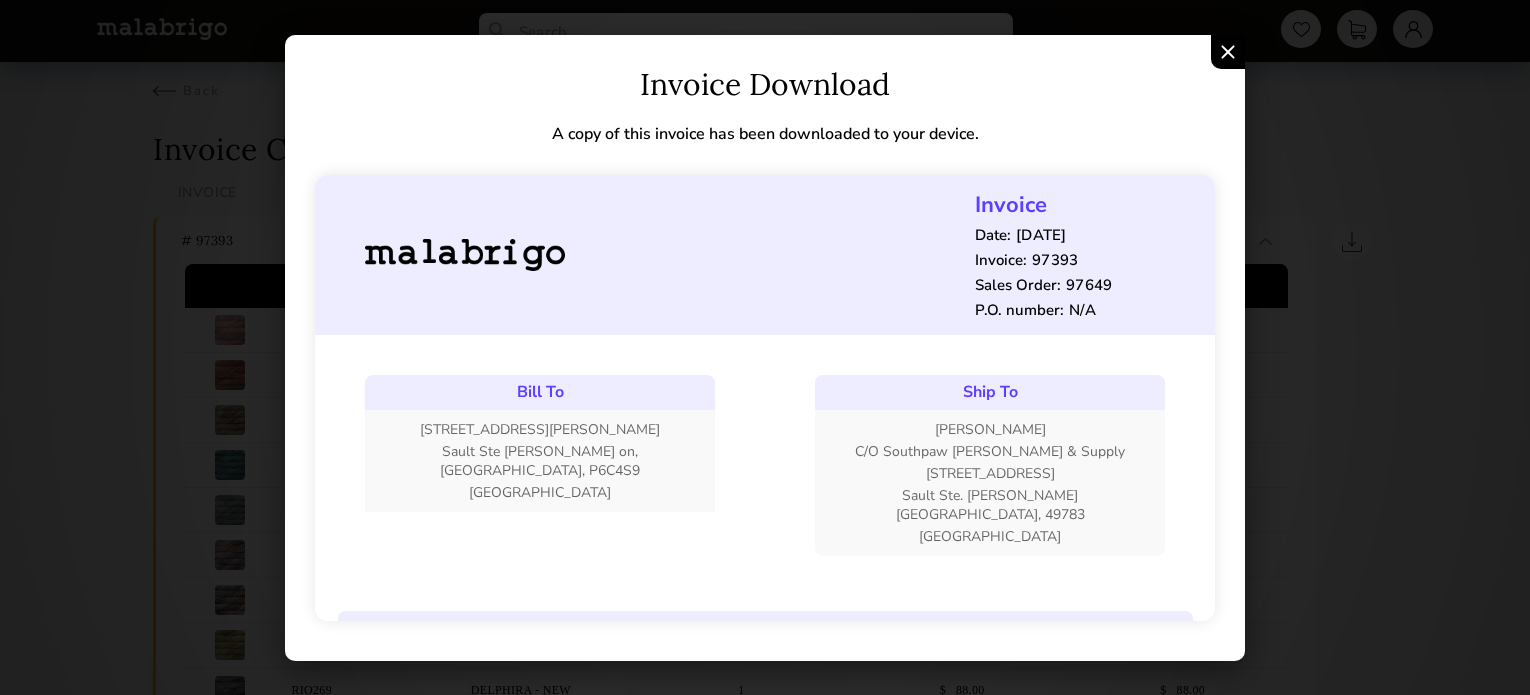 scroll, scrollTop: 800, scrollLeft: 0, axis: vertical 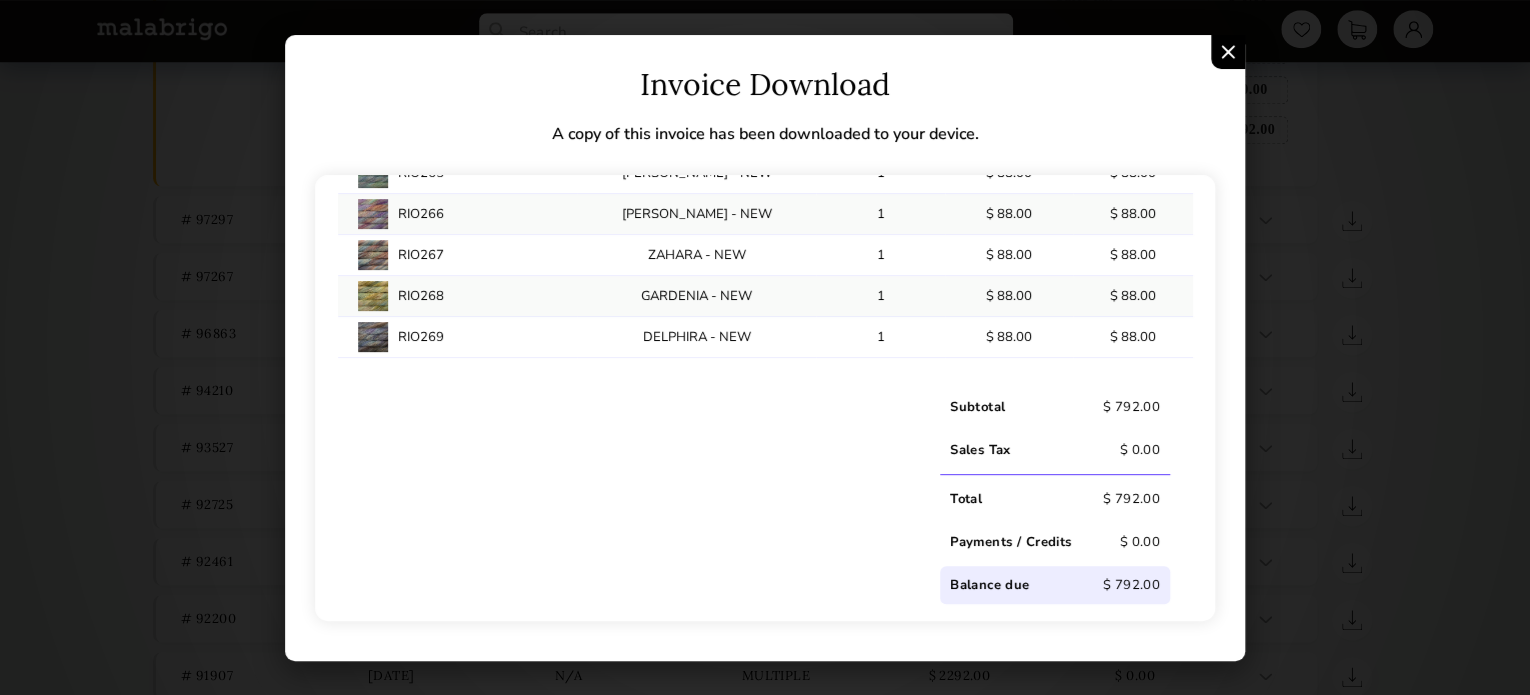click at bounding box center [1228, 52] 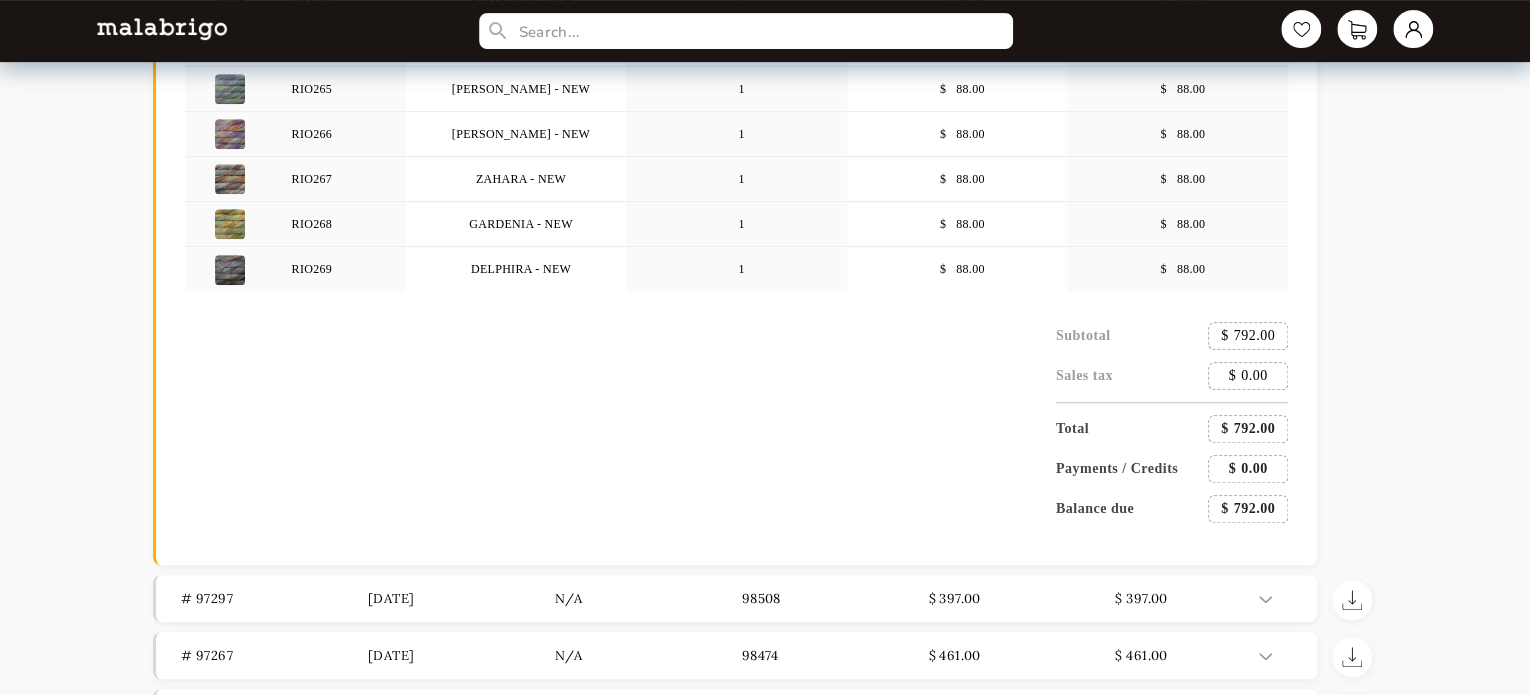 scroll, scrollTop: 400, scrollLeft: 0, axis: vertical 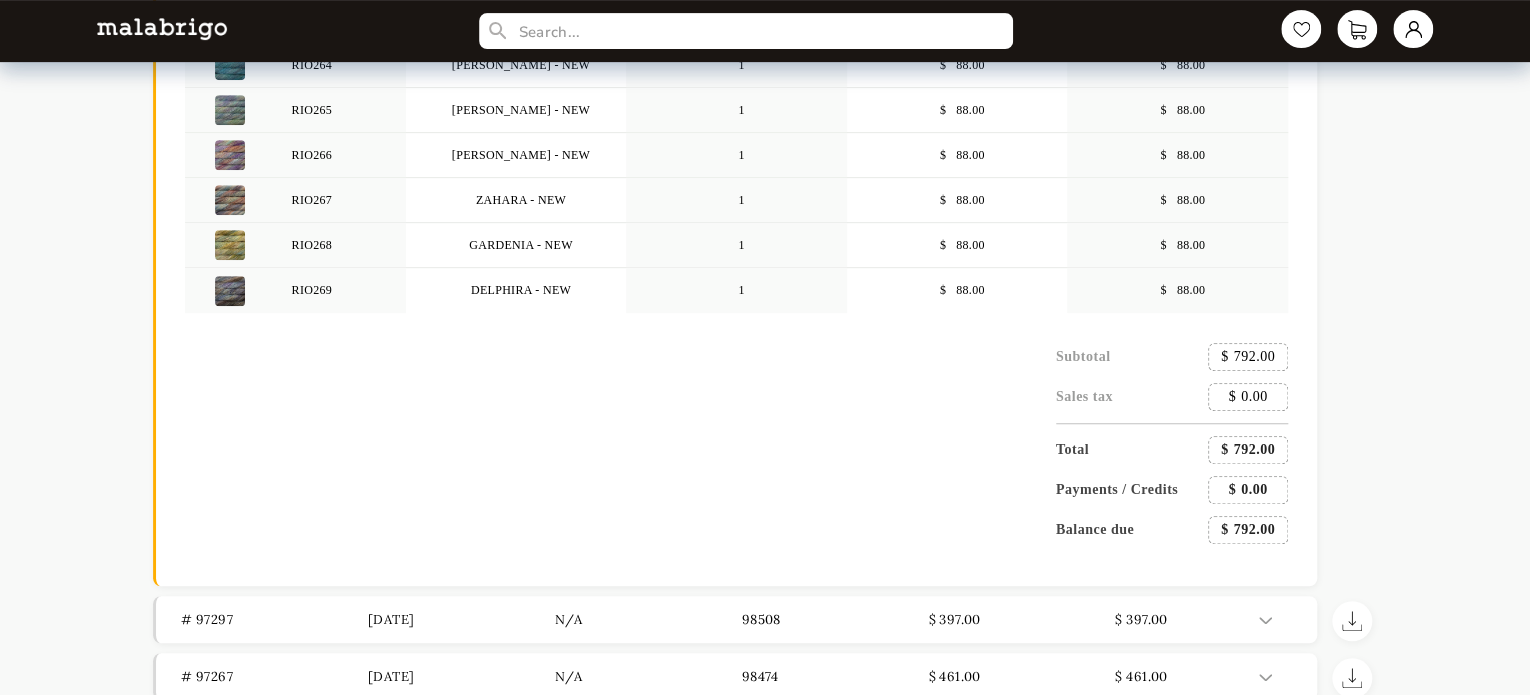 click at bounding box center (162, 28) 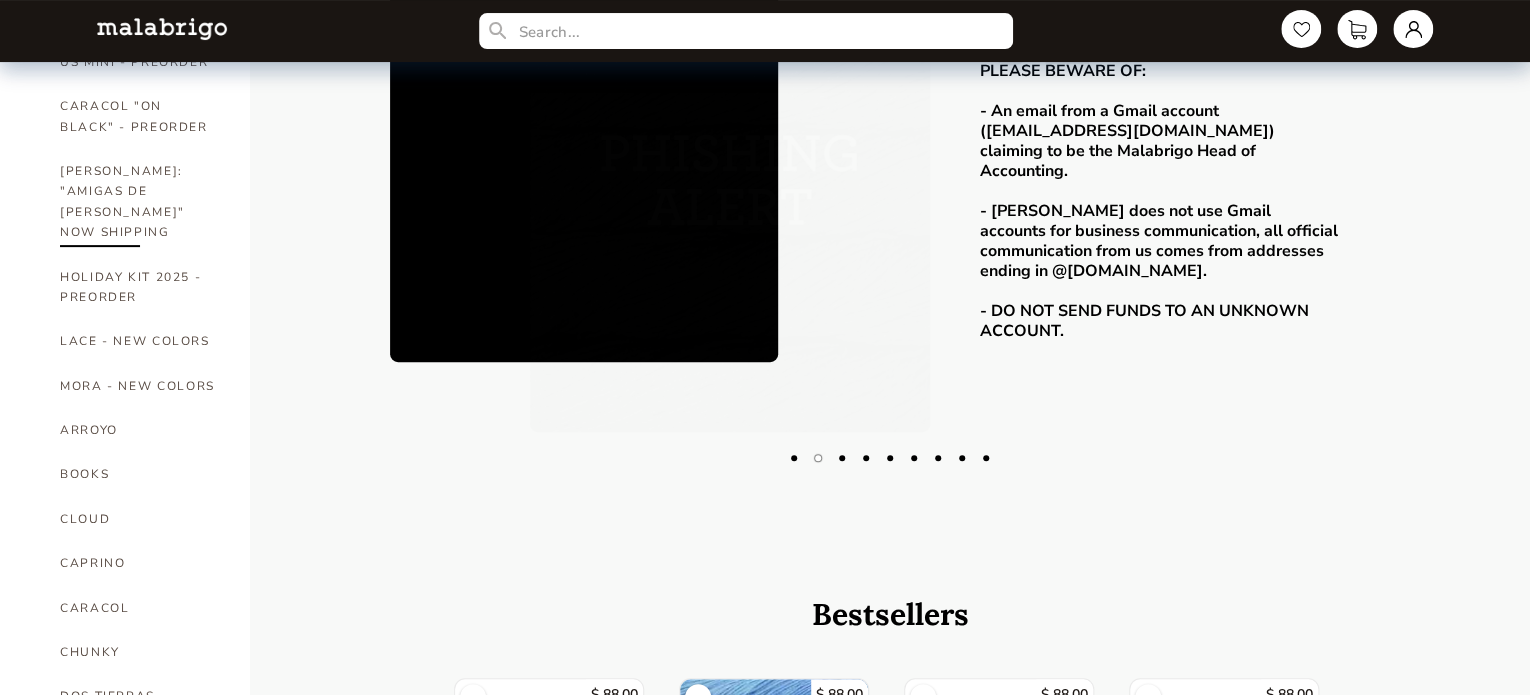 scroll, scrollTop: 100, scrollLeft: 0, axis: vertical 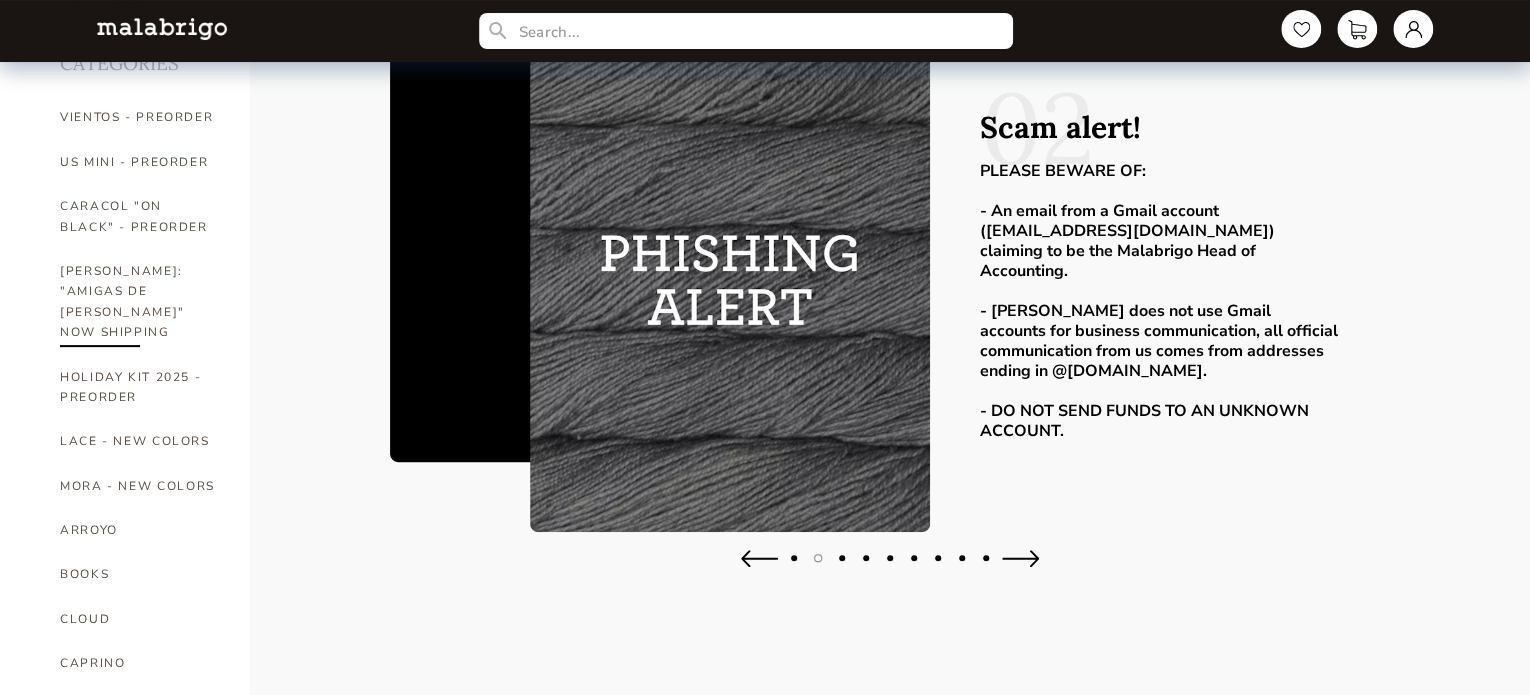 click on "[PERSON_NAME]: "AMIGAS DE [PERSON_NAME]"  NOW SHIPPING" at bounding box center (140, 302) 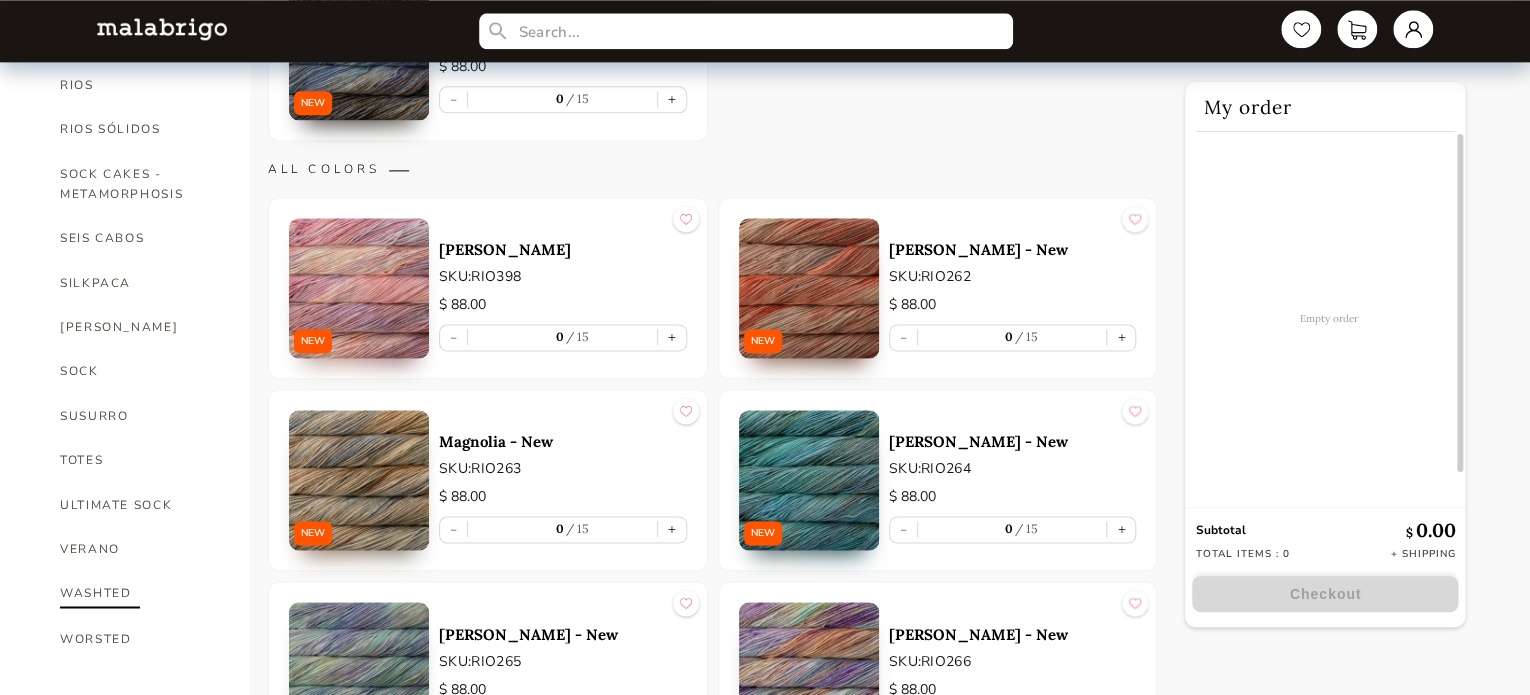 scroll, scrollTop: 1200, scrollLeft: 0, axis: vertical 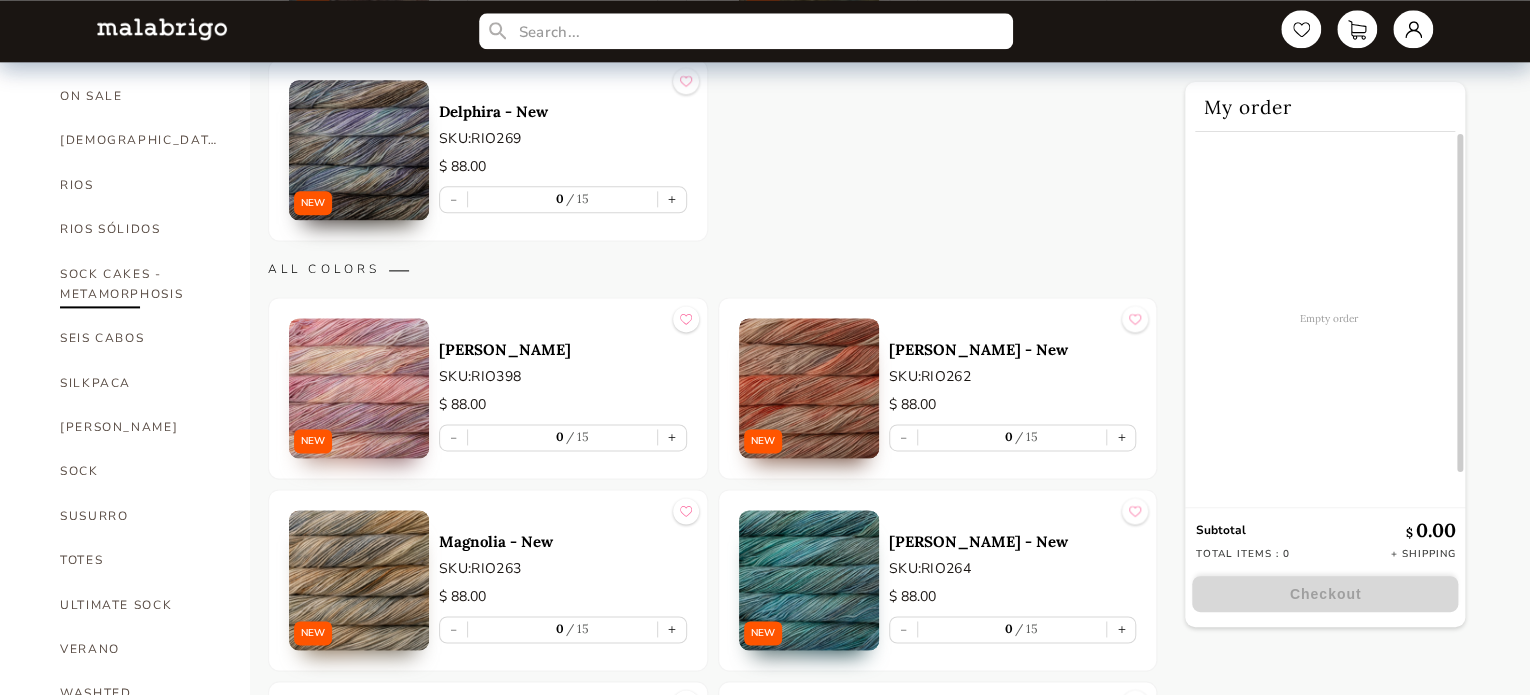 click on "SOCK CAKES - METAMORPHOSIS" at bounding box center [140, 284] 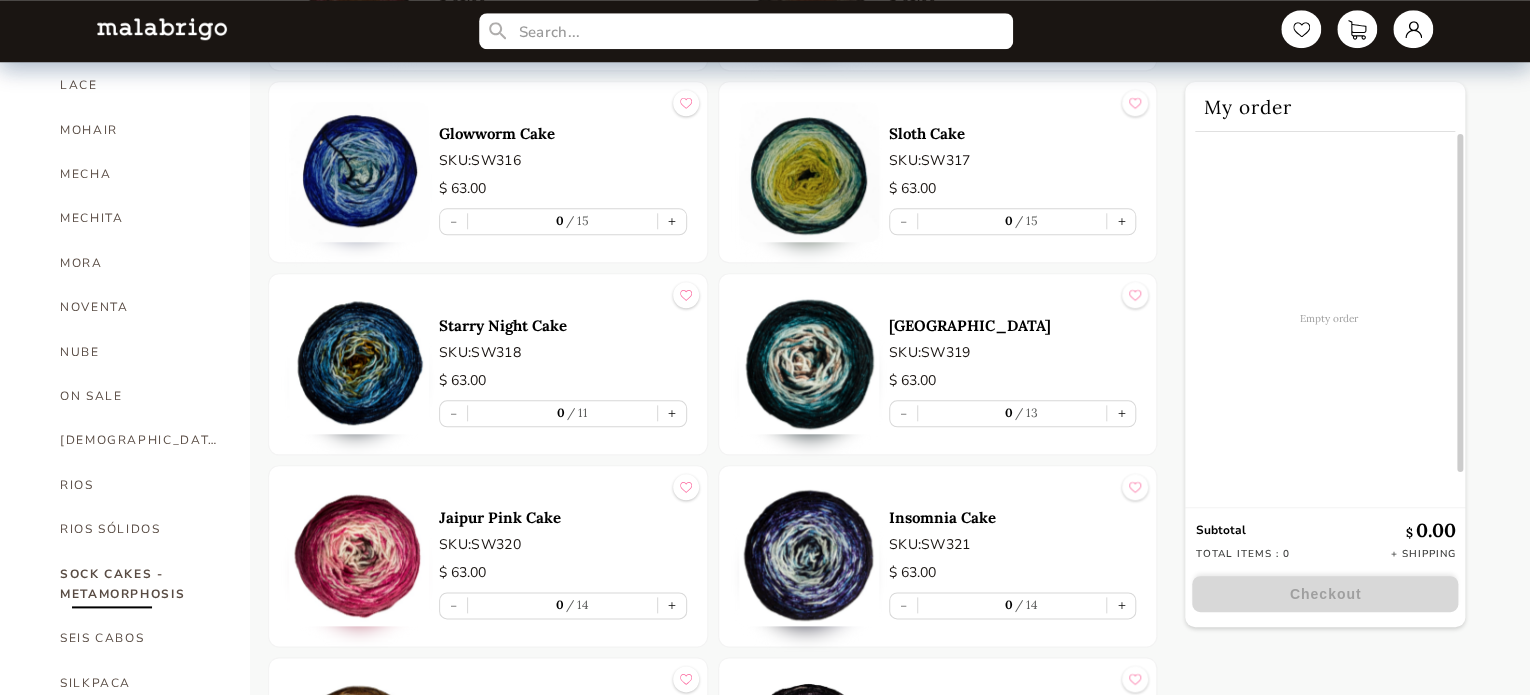 scroll, scrollTop: 871, scrollLeft: 0, axis: vertical 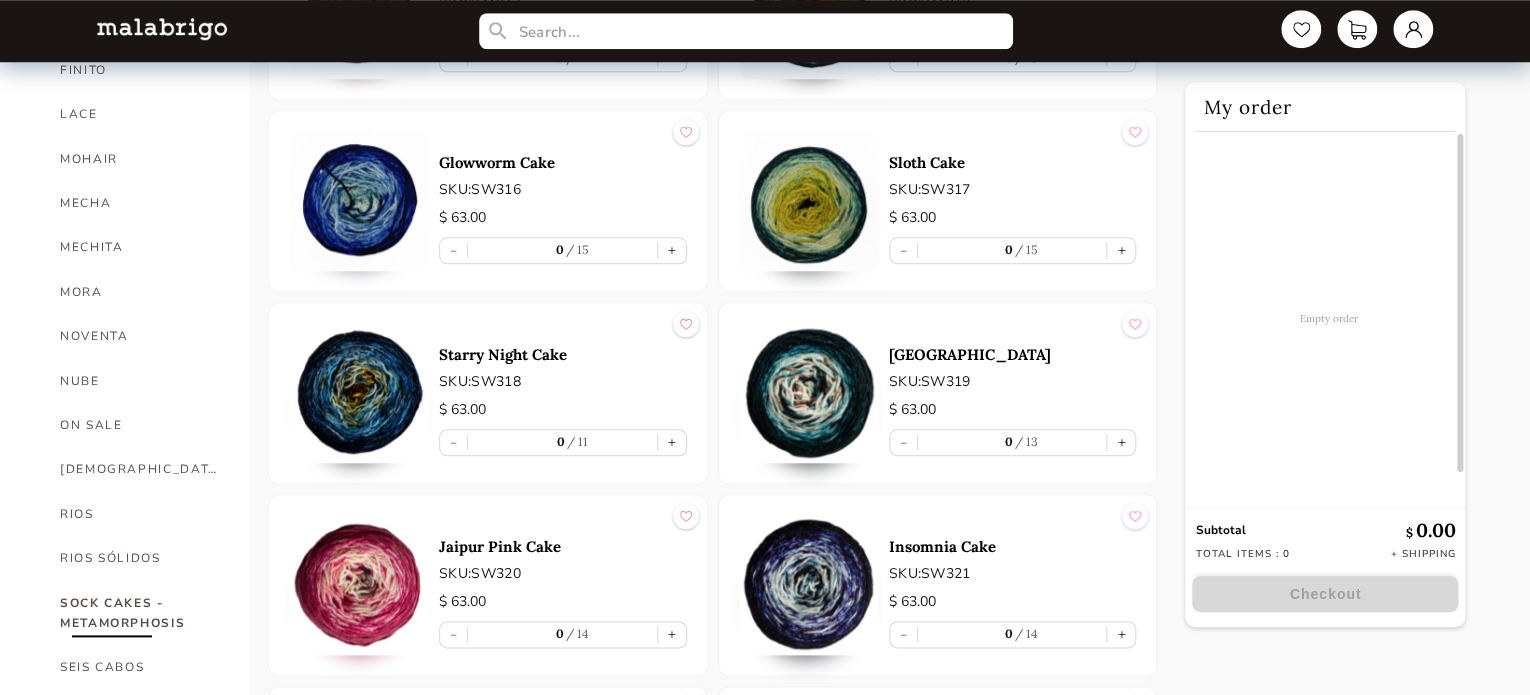 click at bounding box center (359, 201) 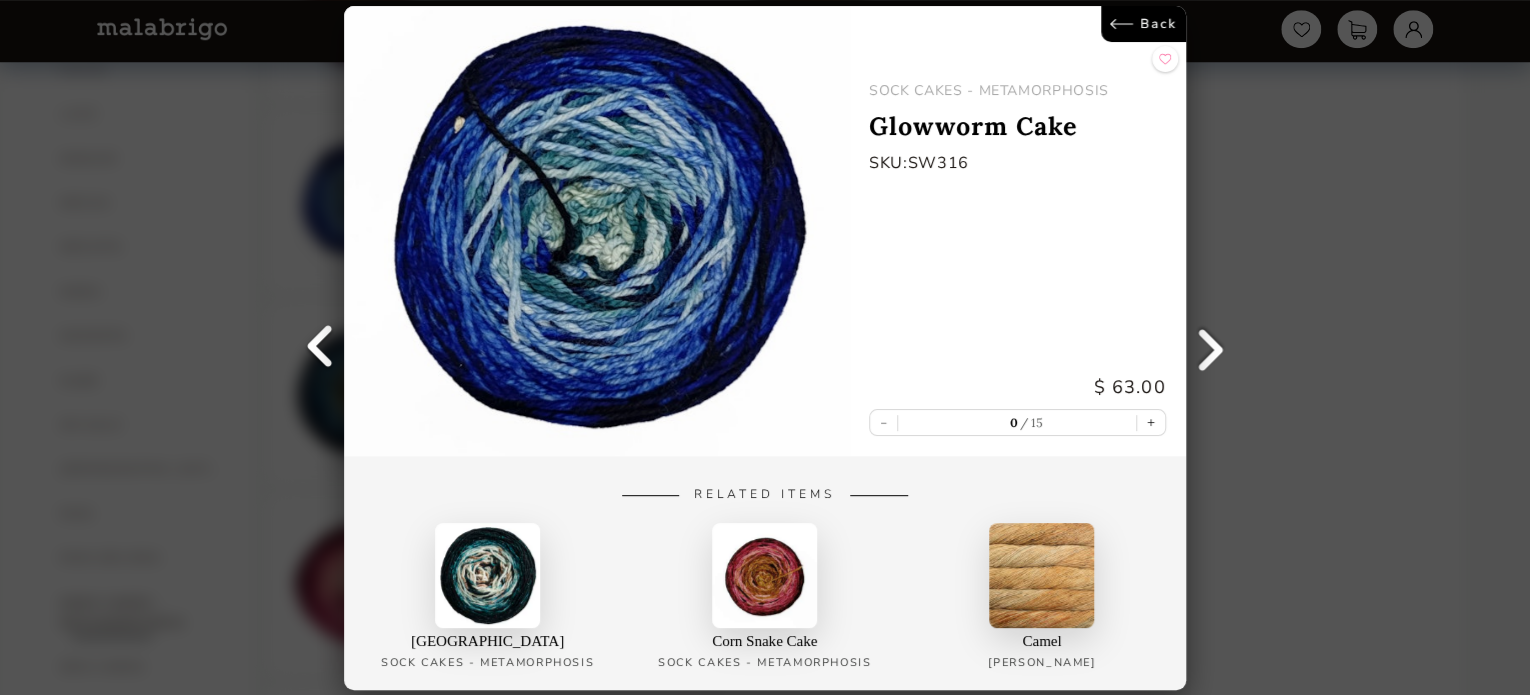 click on "Back" at bounding box center (1143, 24) 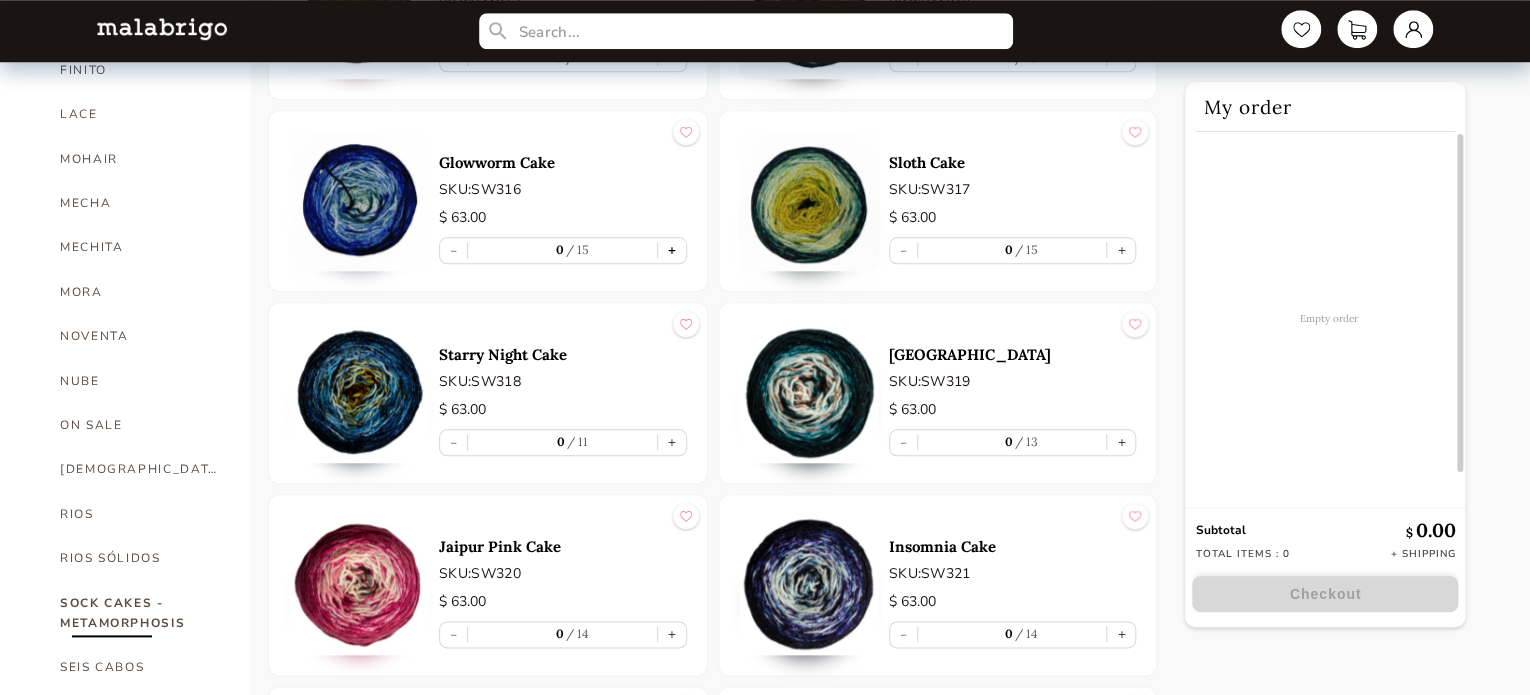 click on "+" at bounding box center [672, 250] 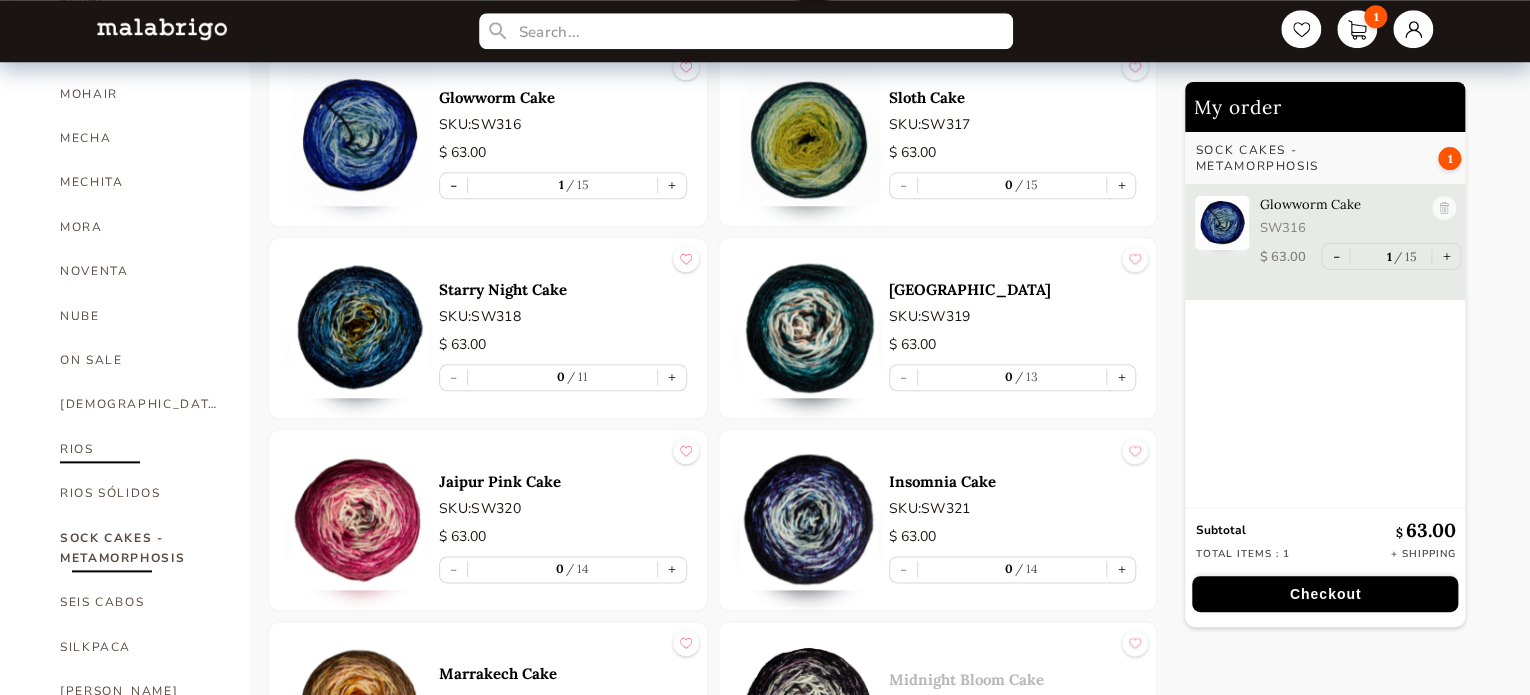 scroll, scrollTop: 971, scrollLeft: 0, axis: vertical 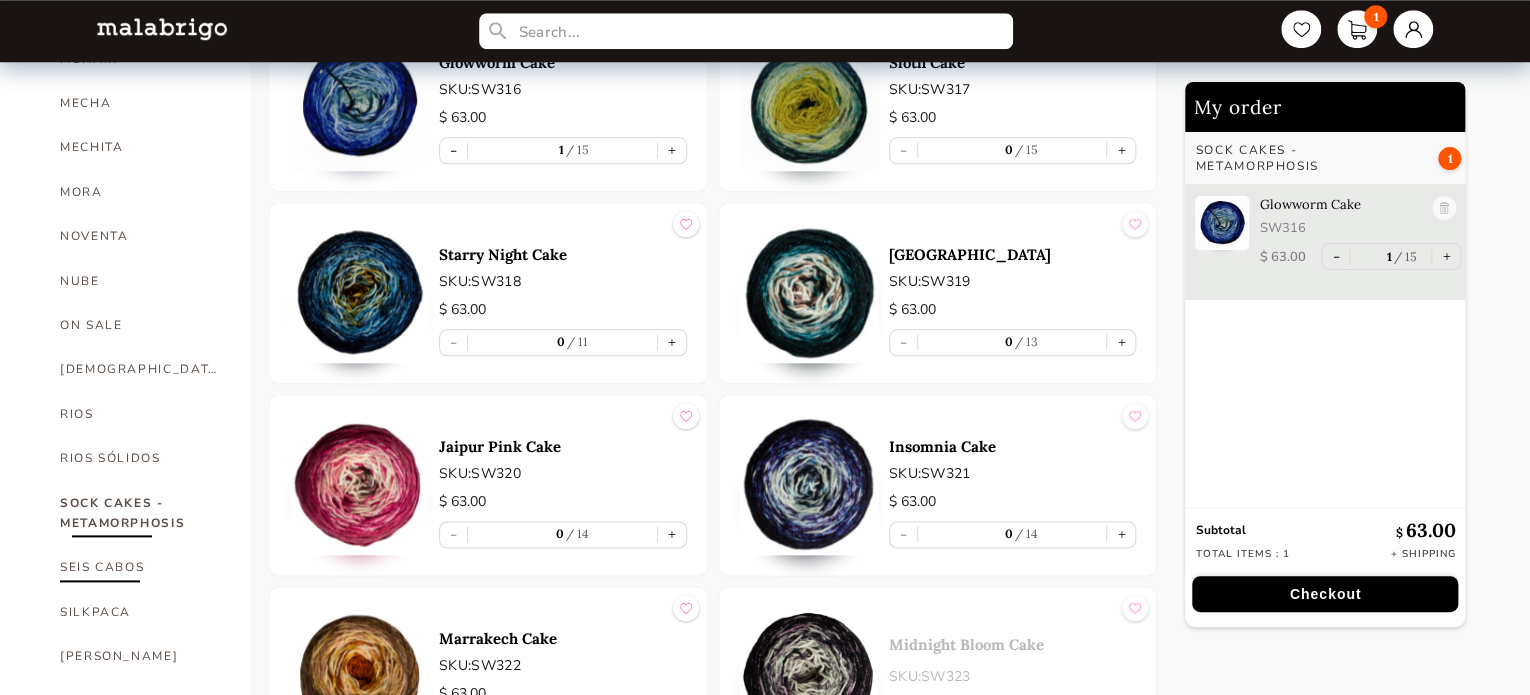 click on "SEIS CABOS" at bounding box center [140, 567] 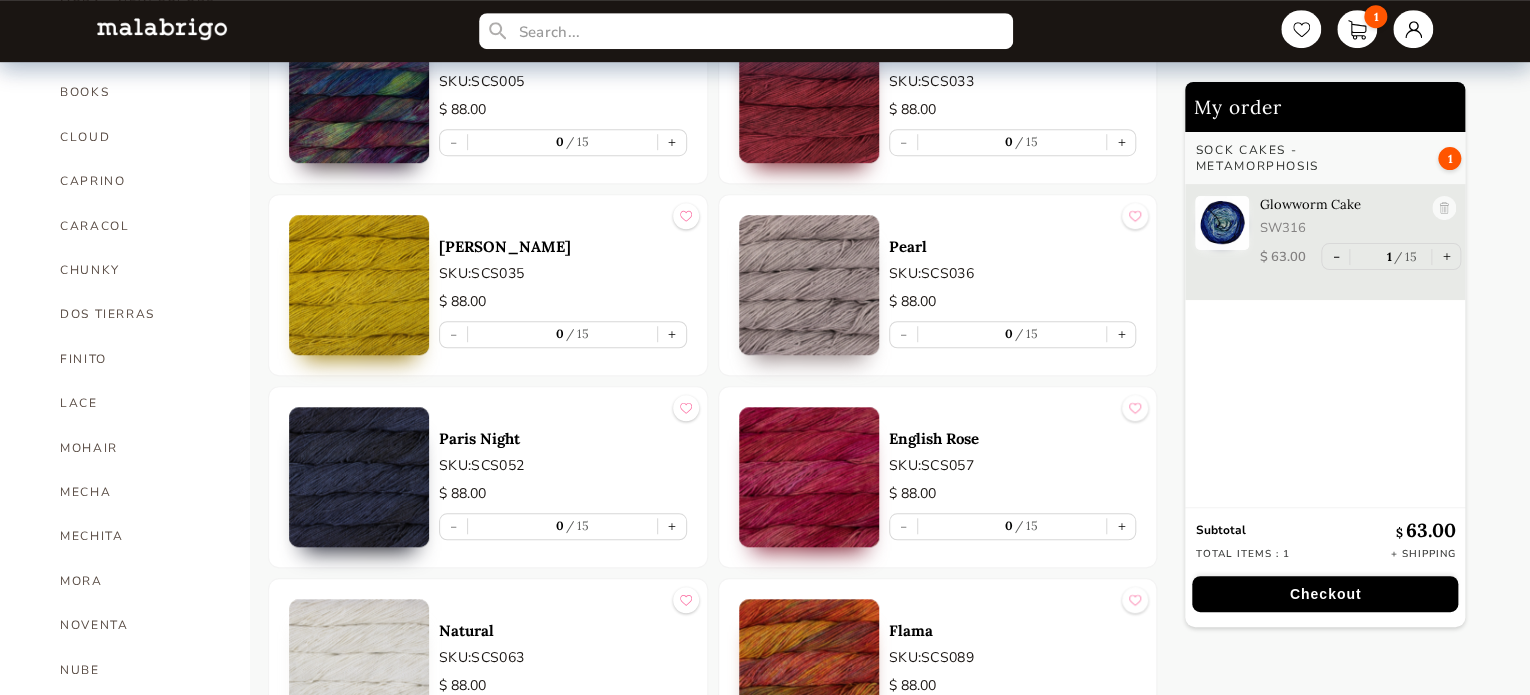 scroll, scrollTop: 508, scrollLeft: 0, axis: vertical 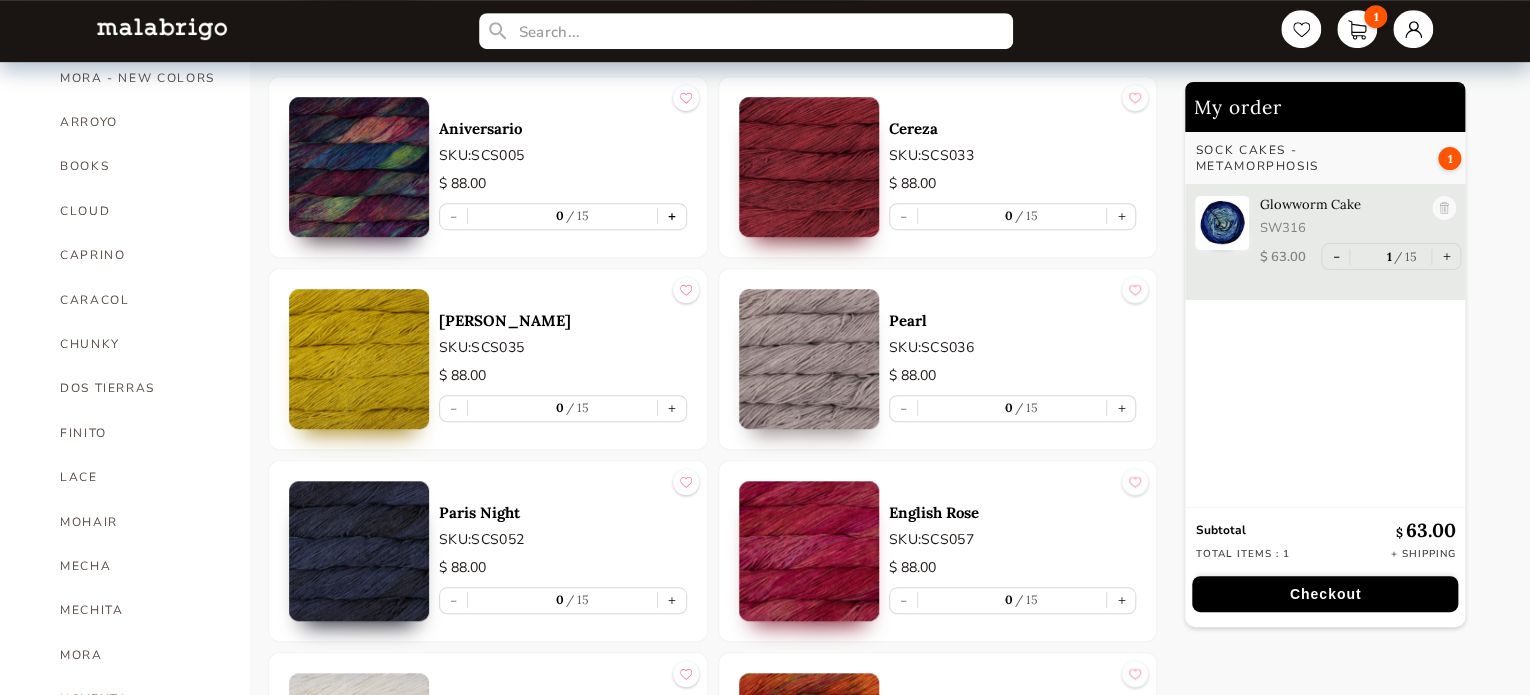 click on "+" at bounding box center [672, 216] 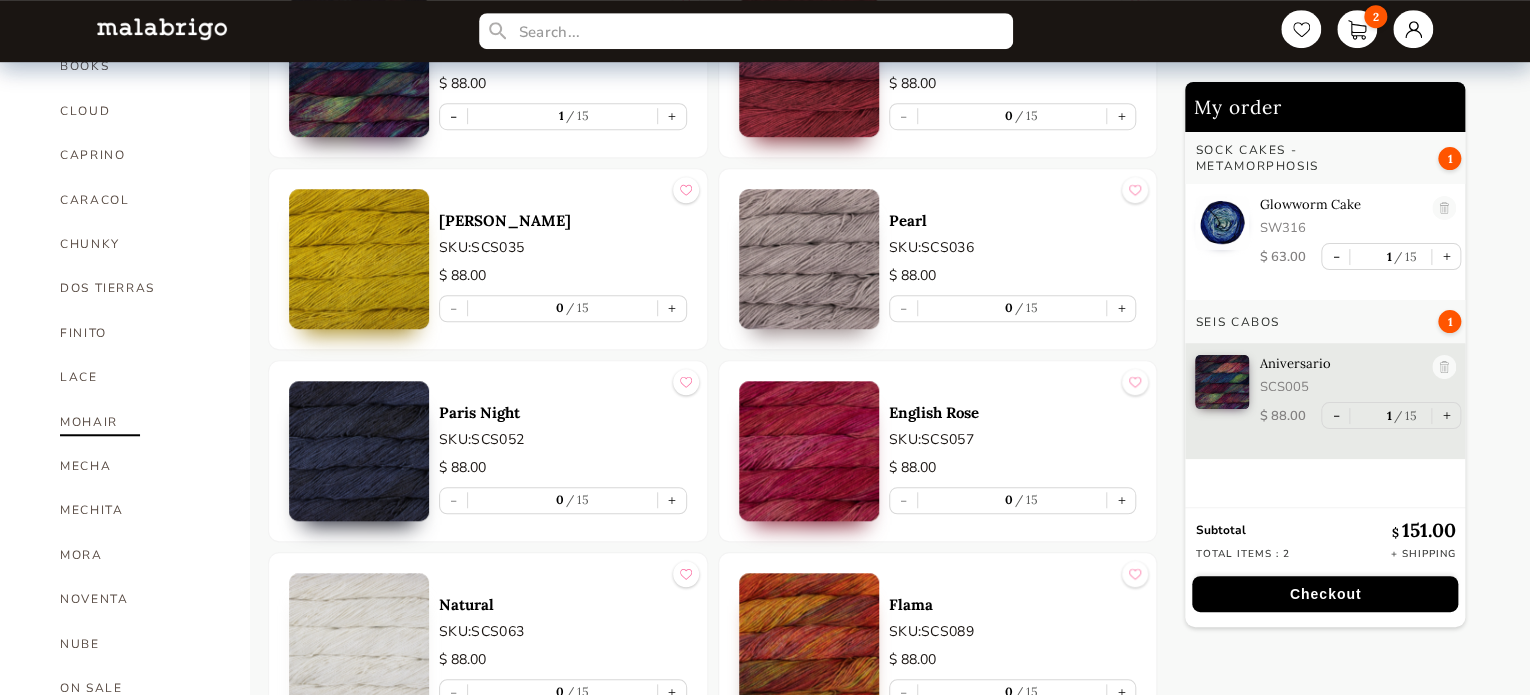 scroll, scrollTop: 408, scrollLeft: 0, axis: vertical 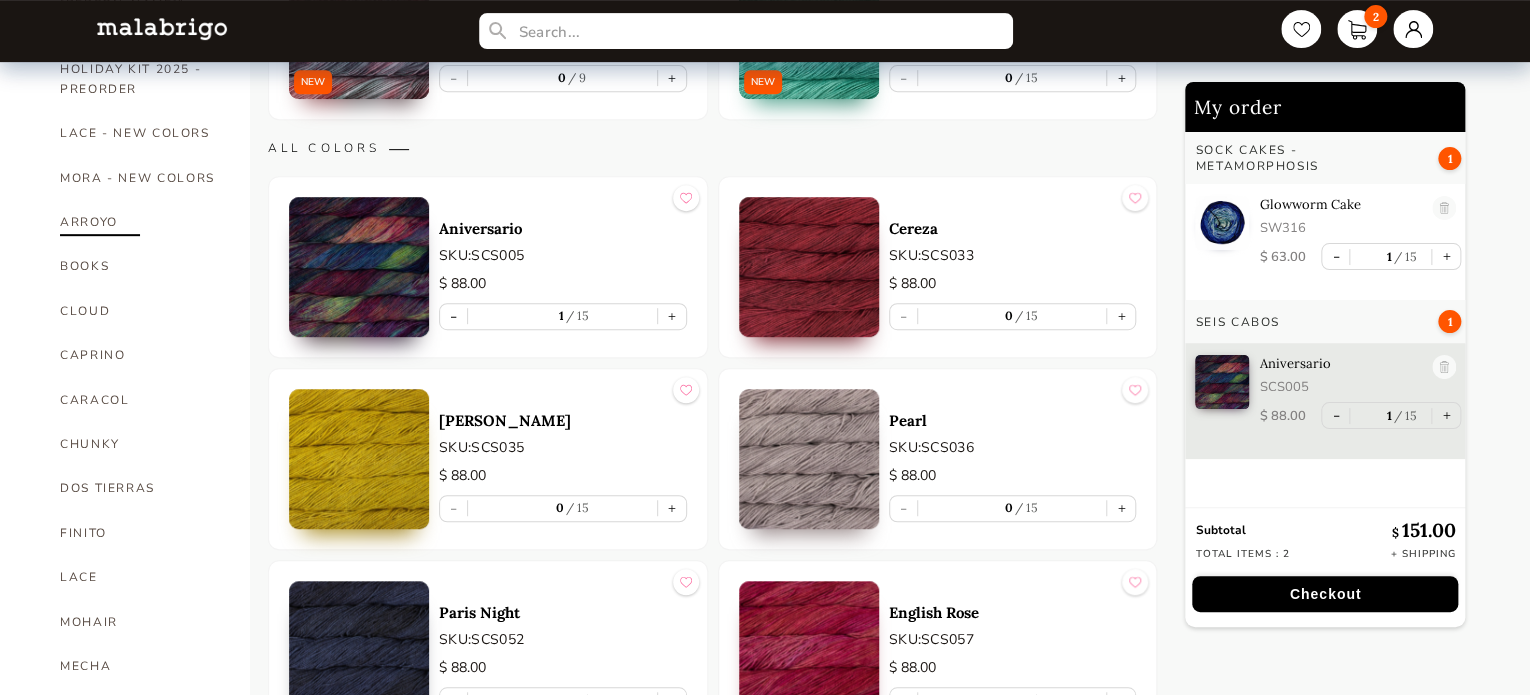 click on "ARROYO" at bounding box center (140, 222) 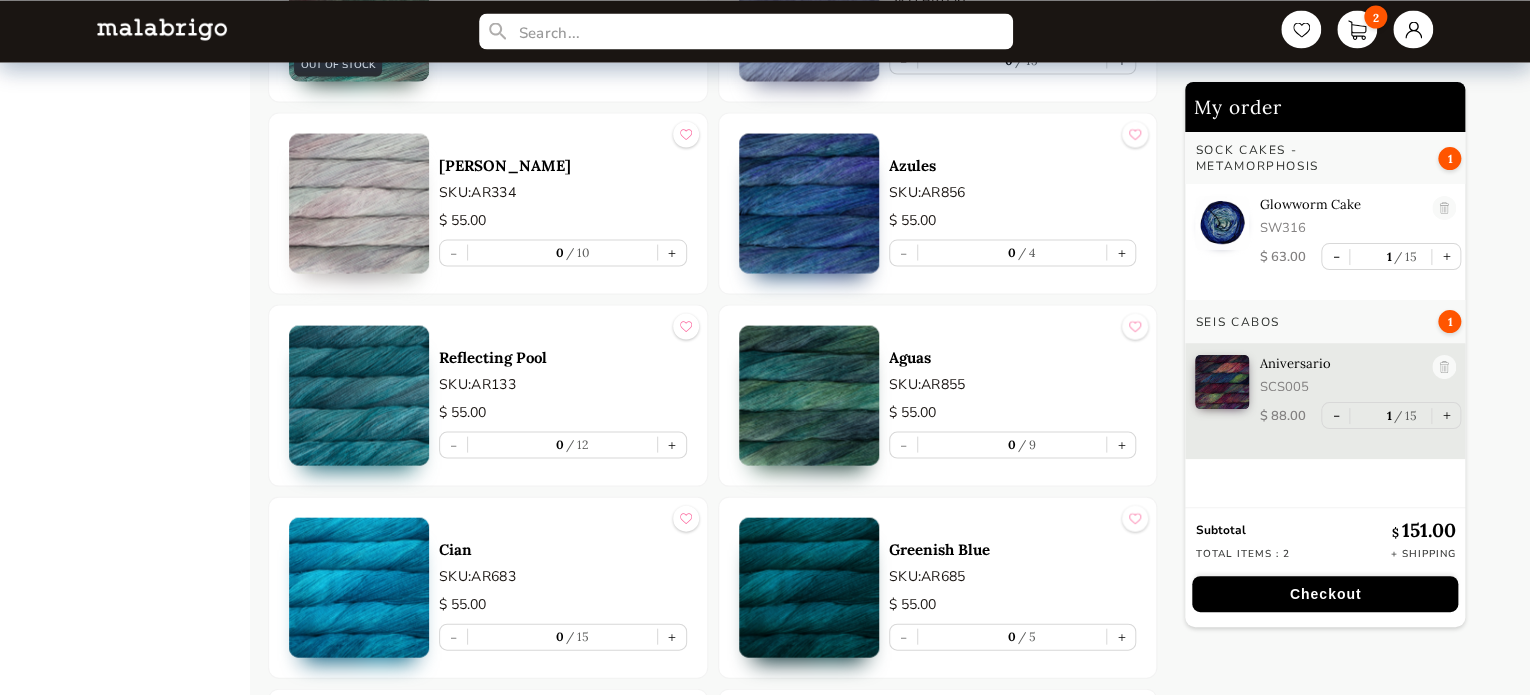 scroll, scrollTop: 5808, scrollLeft: 0, axis: vertical 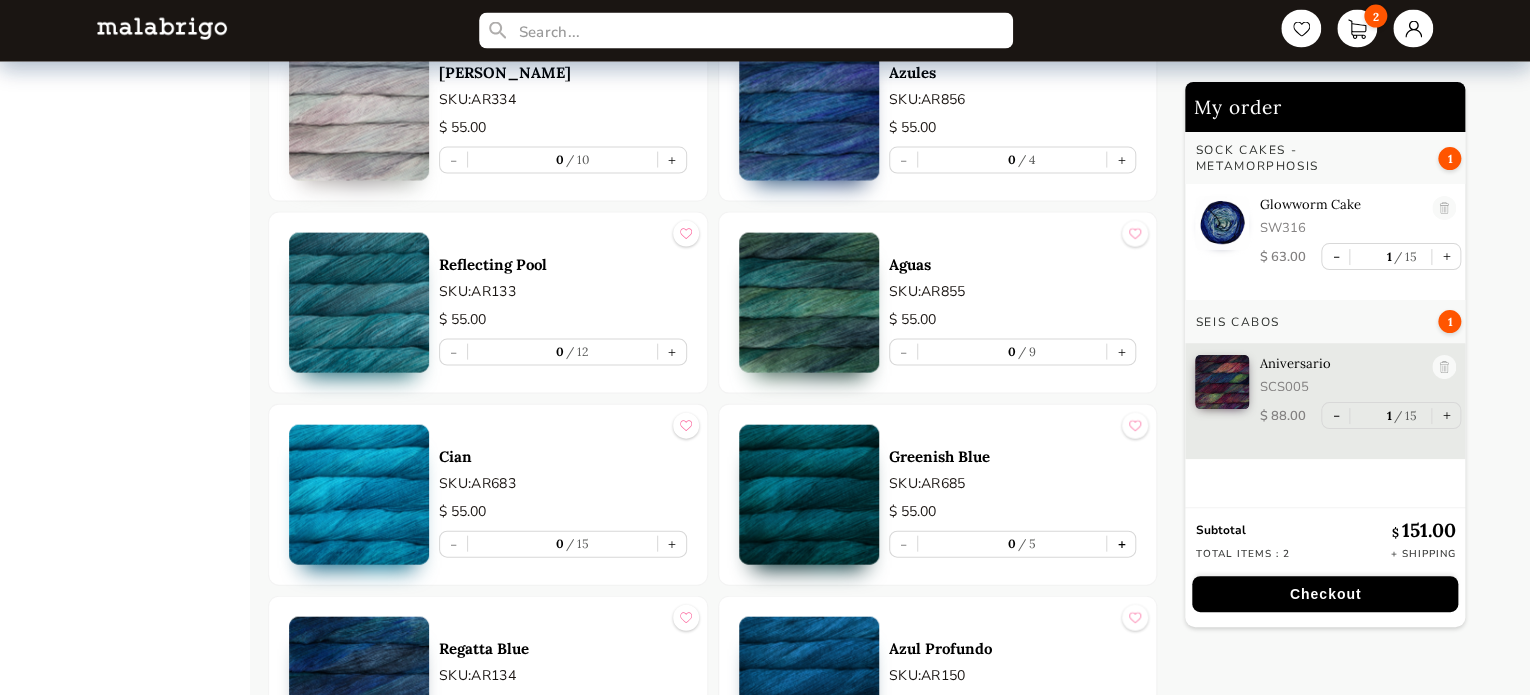 click on "+" at bounding box center [1121, 544] 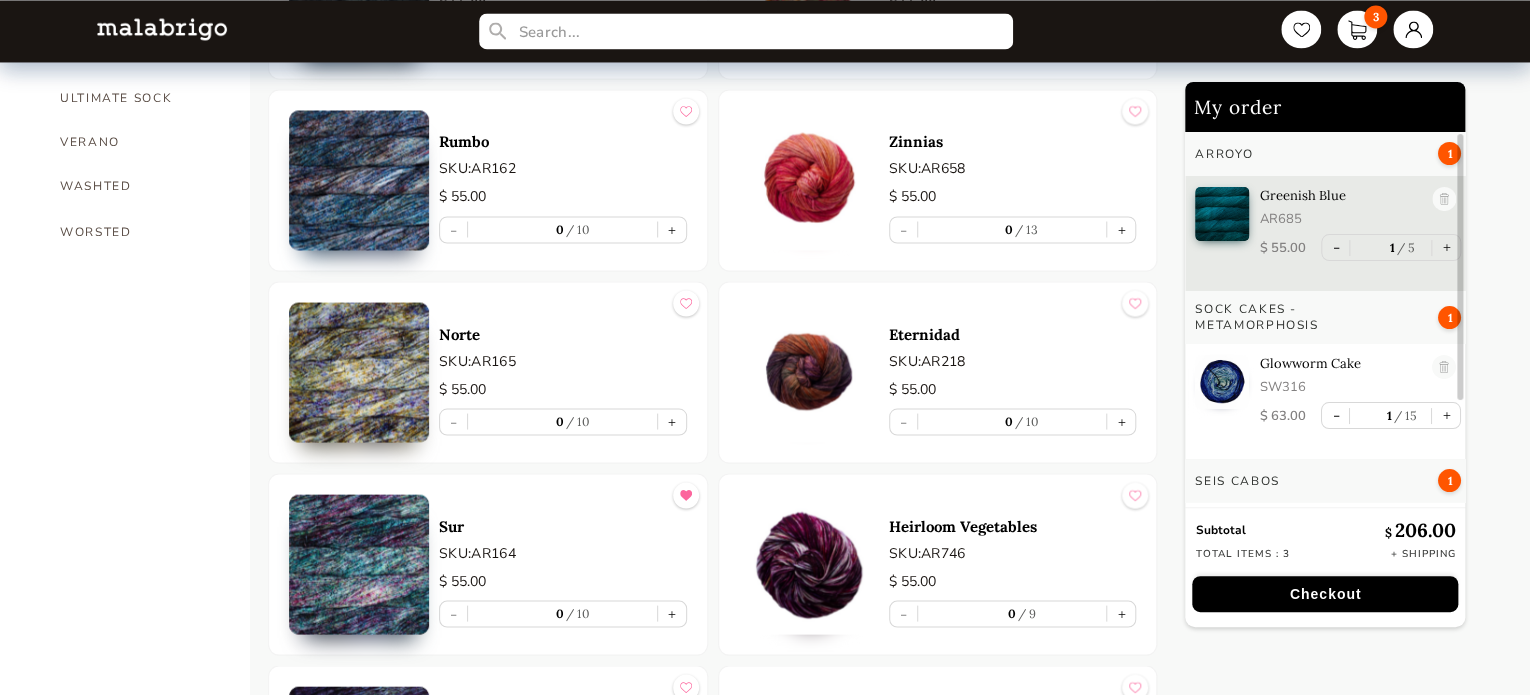 scroll, scrollTop: 1408, scrollLeft: 0, axis: vertical 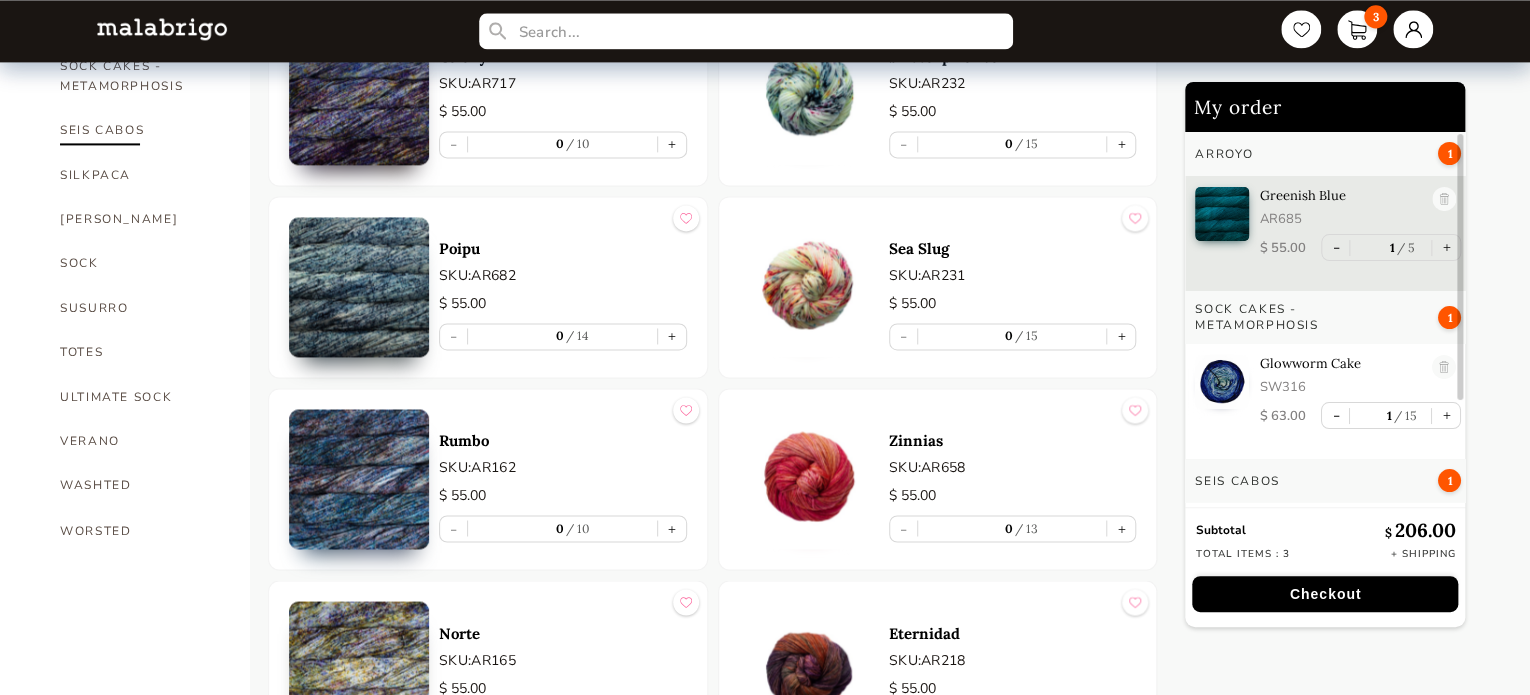 click on "SEIS CABOS" at bounding box center [140, 130] 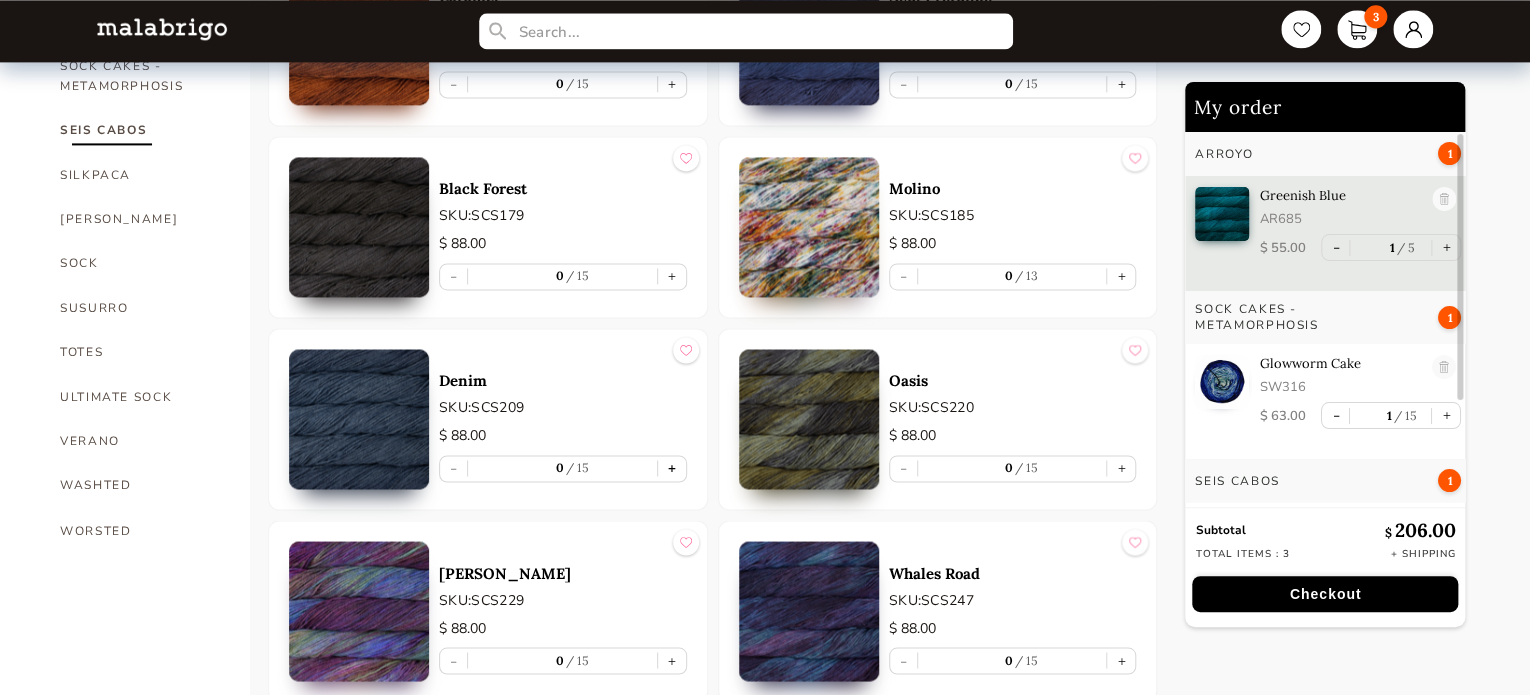click on "+" at bounding box center [672, 468] 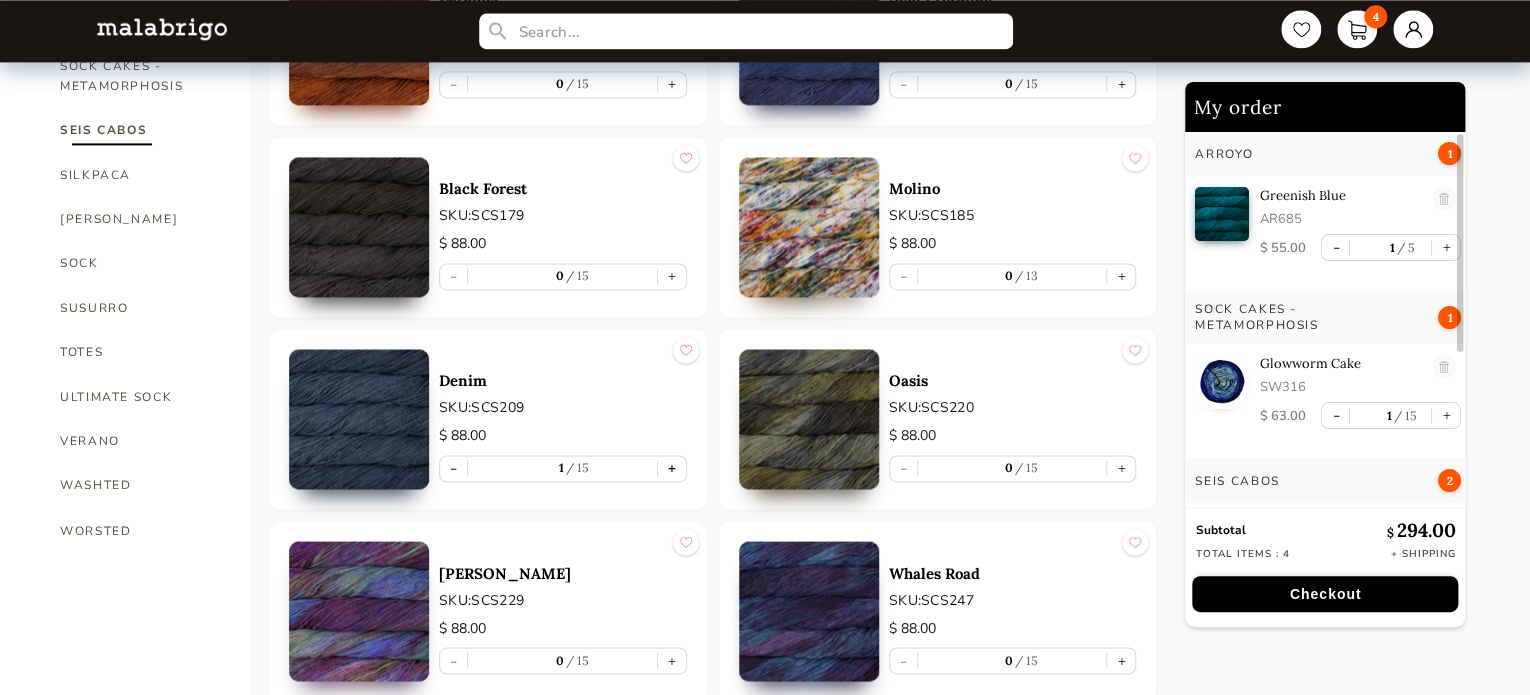 scroll, scrollTop: 5, scrollLeft: 0, axis: vertical 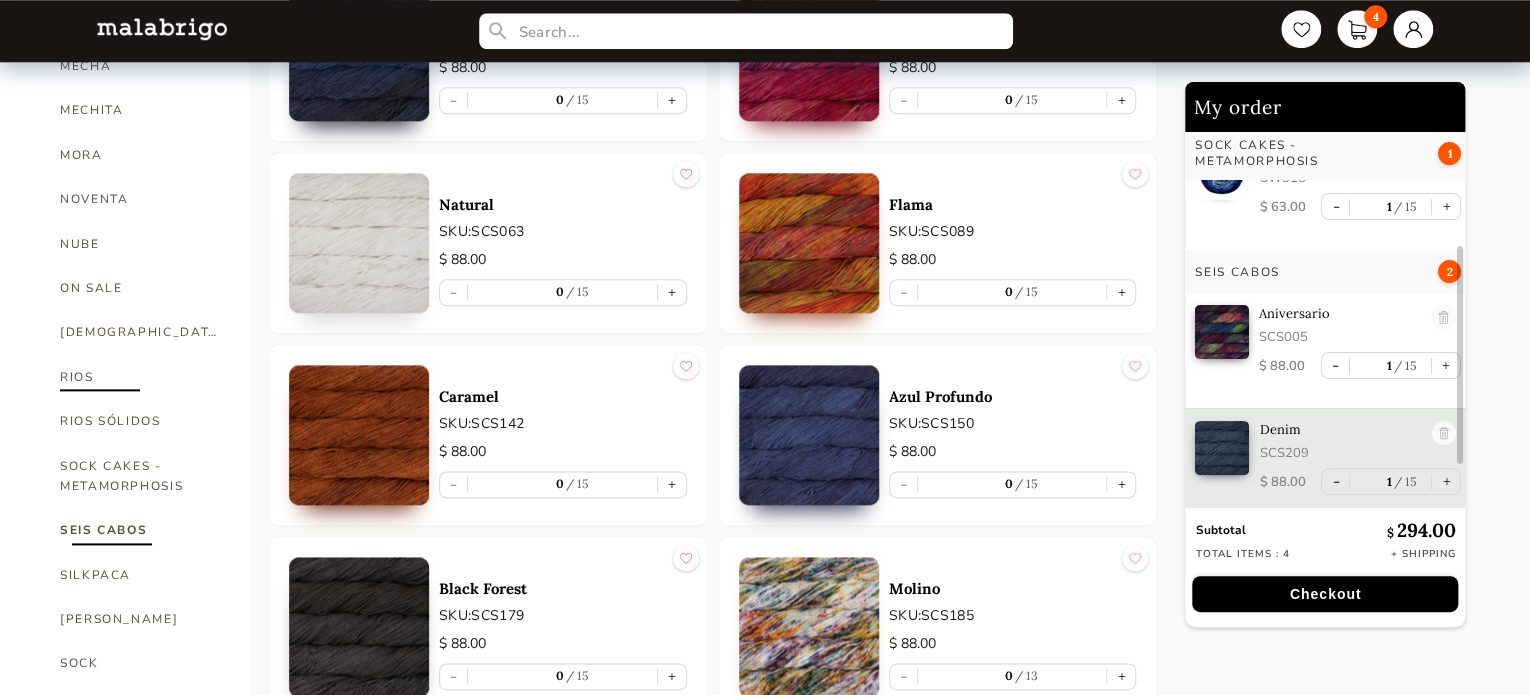 click on "RIOS" at bounding box center [140, 377] 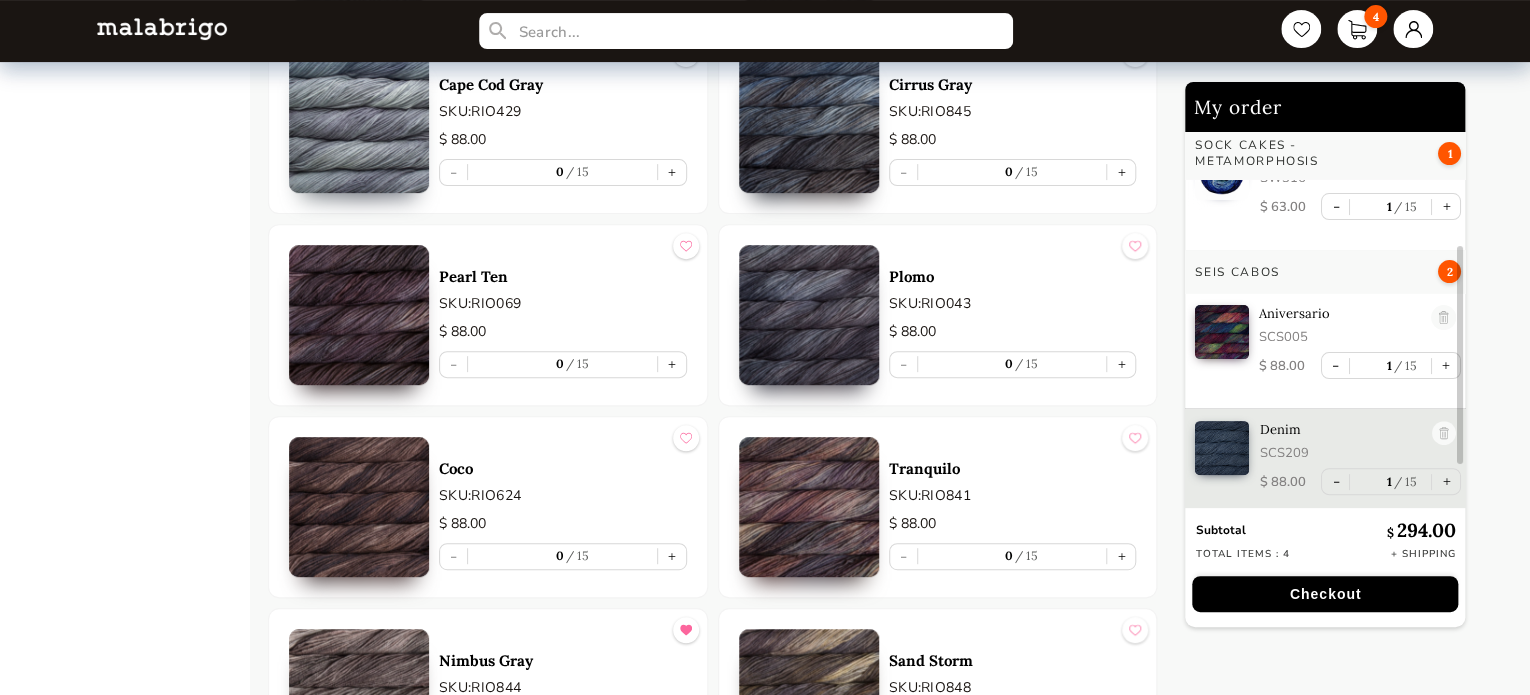 scroll, scrollTop: 8008, scrollLeft: 0, axis: vertical 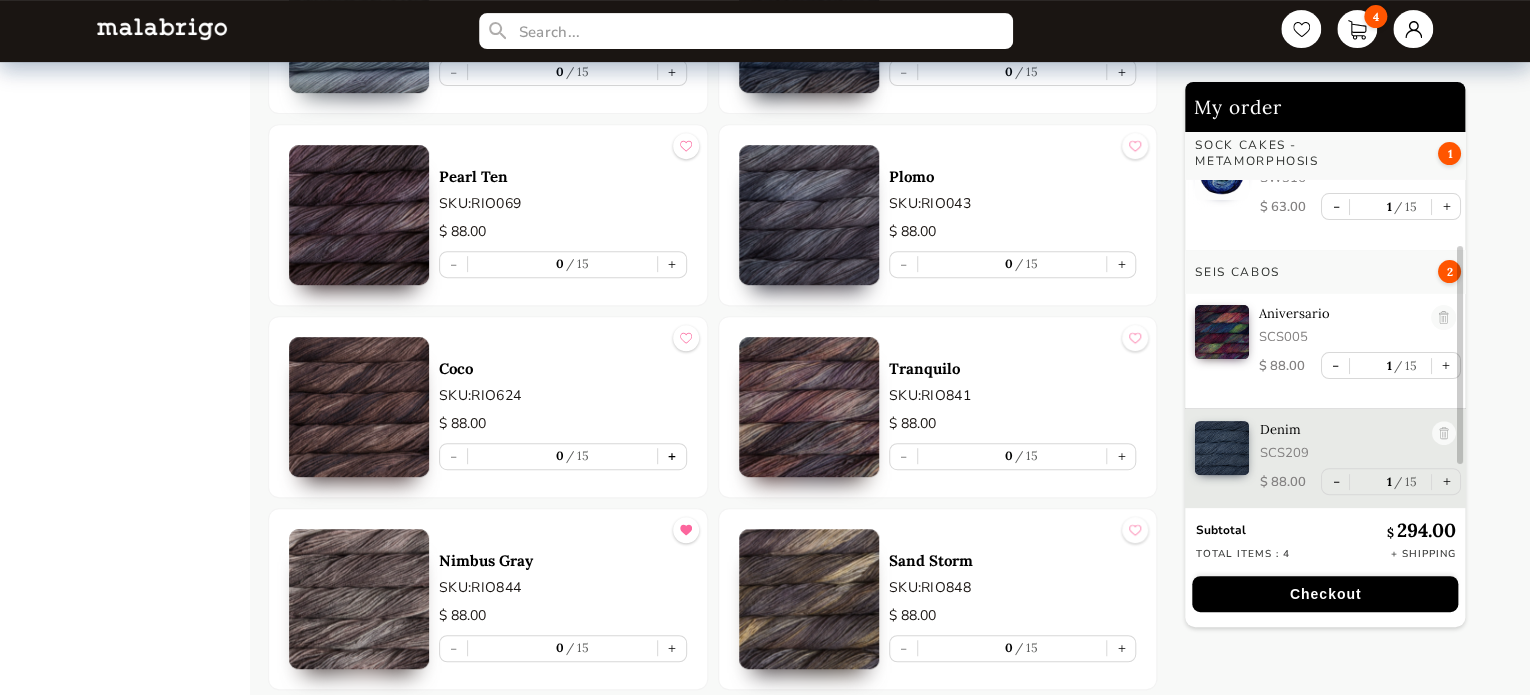 click on "+" at bounding box center [672, 456] 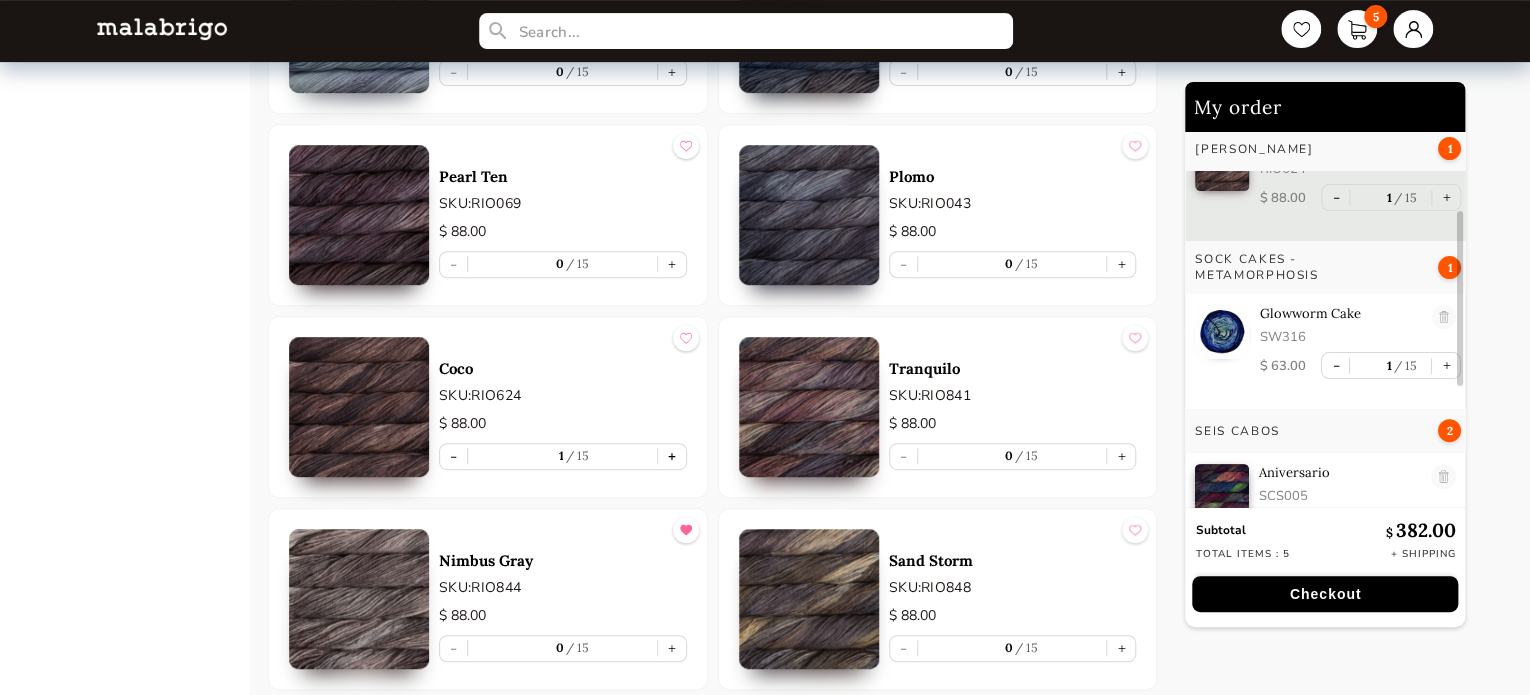 scroll, scrollTop: 0, scrollLeft: 0, axis: both 